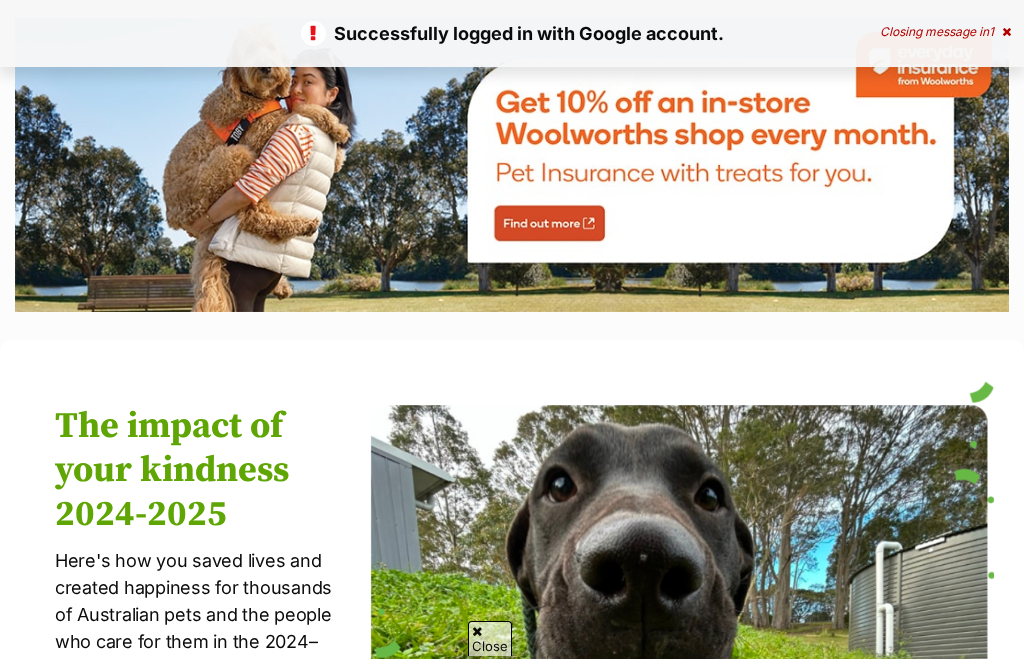 scroll, scrollTop: 2278, scrollLeft: 0, axis: vertical 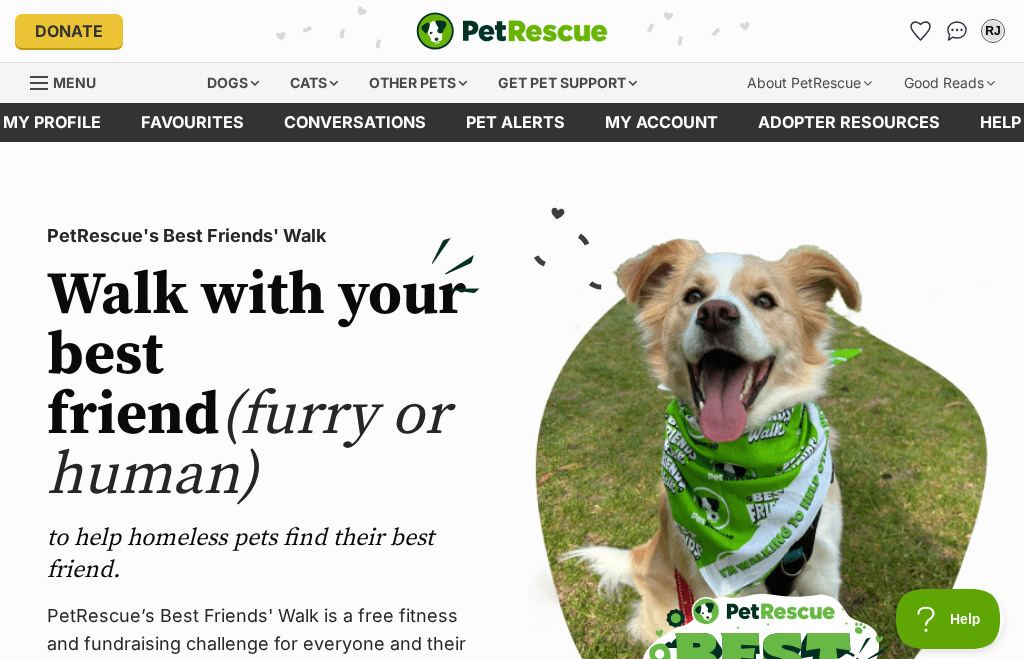 click on "Dogs" at bounding box center (233, 83) 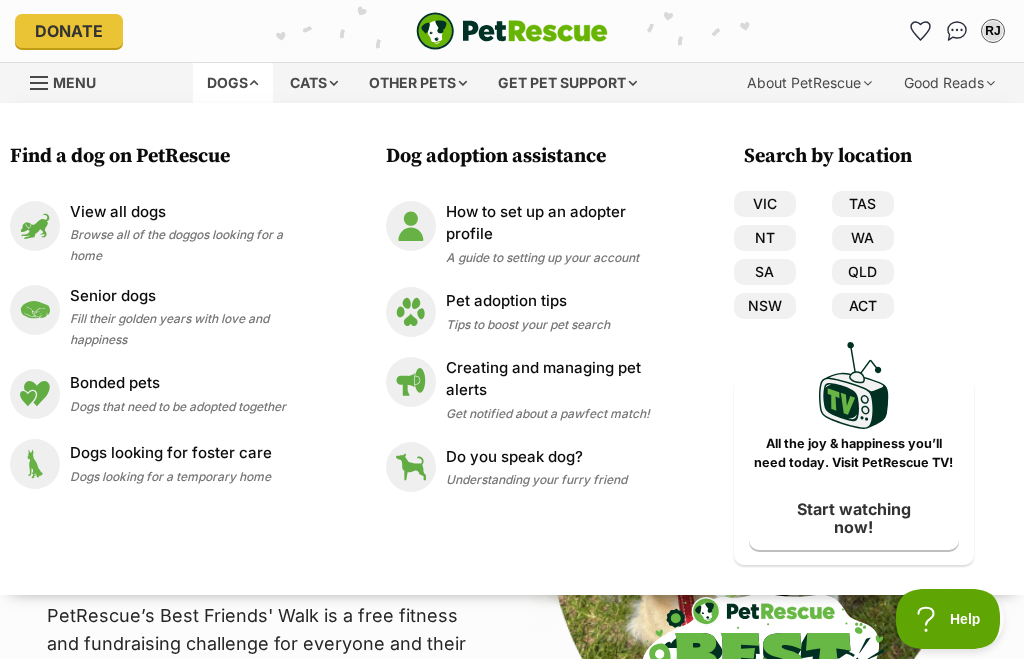 click on "NSW" at bounding box center [765, 306] 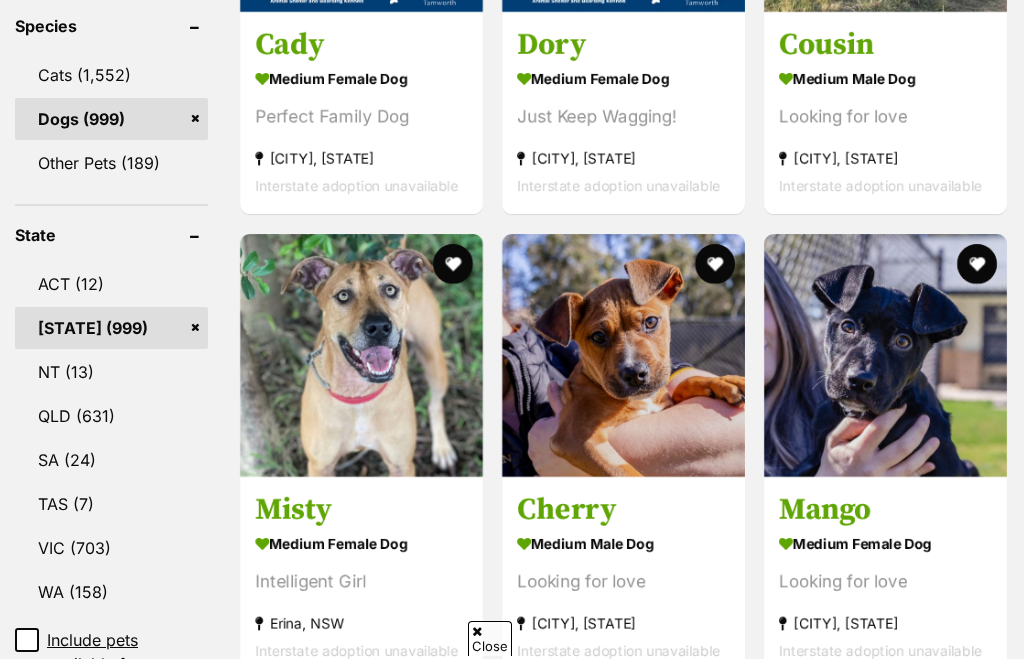 scroll, scrollTop: 0, scrollLeft: 0, axis: both 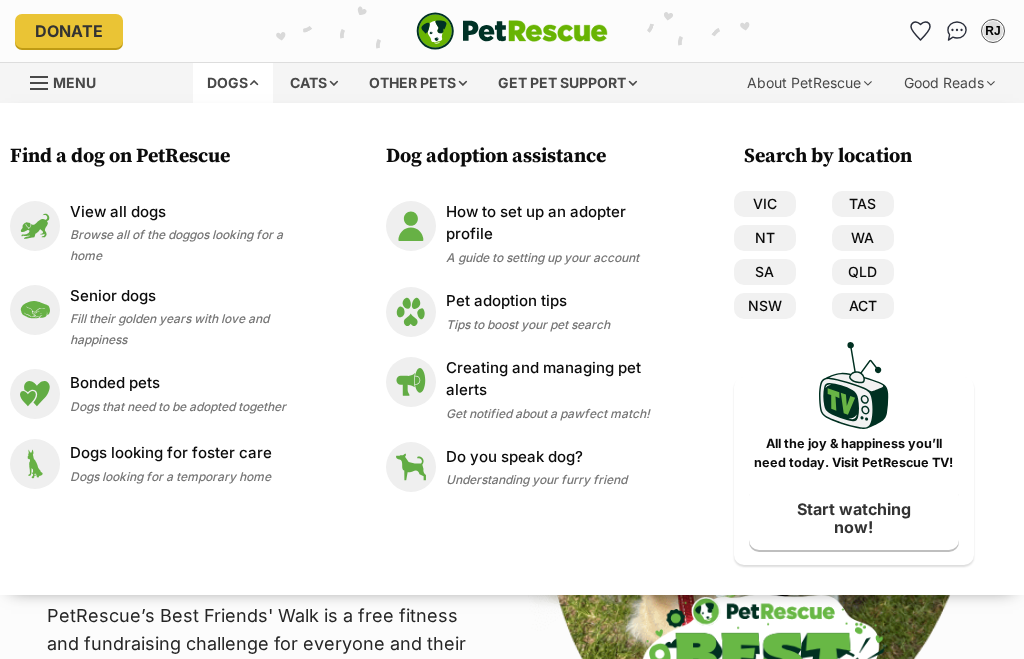 click on "NSW" at bounding box center (765, 306) 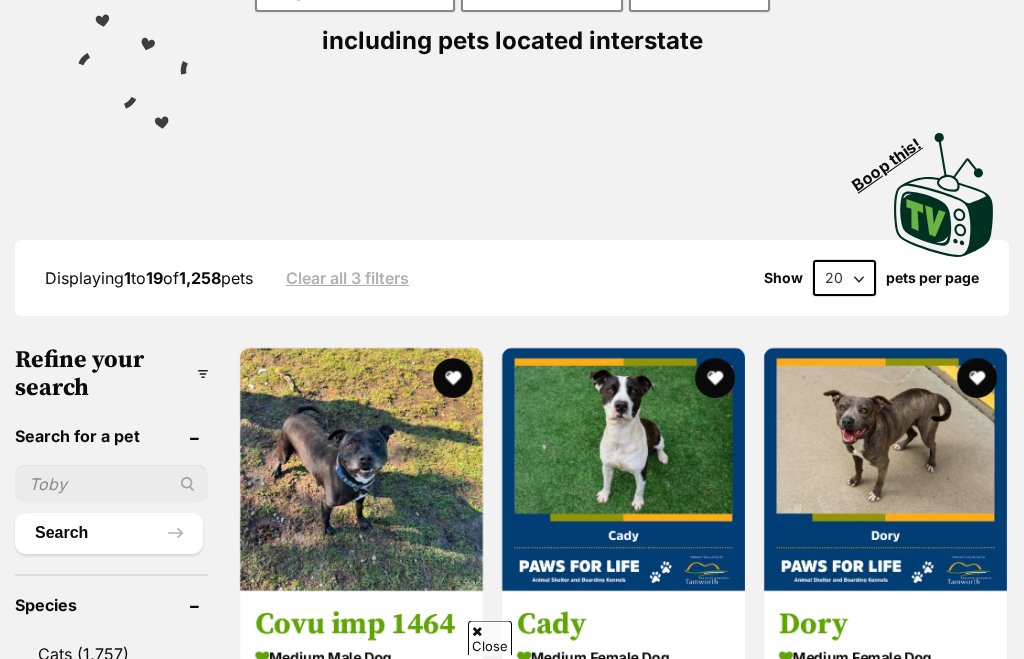 scroll, scrollTop: 0, scrollLeft: 0, axis: both 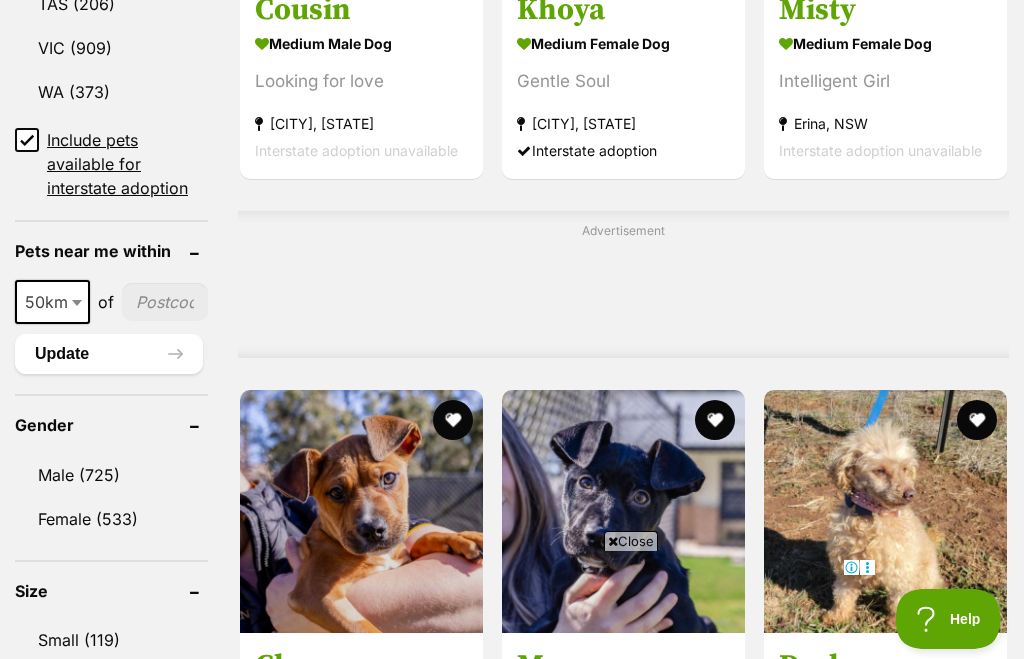 click at bounding box center (165, 302) 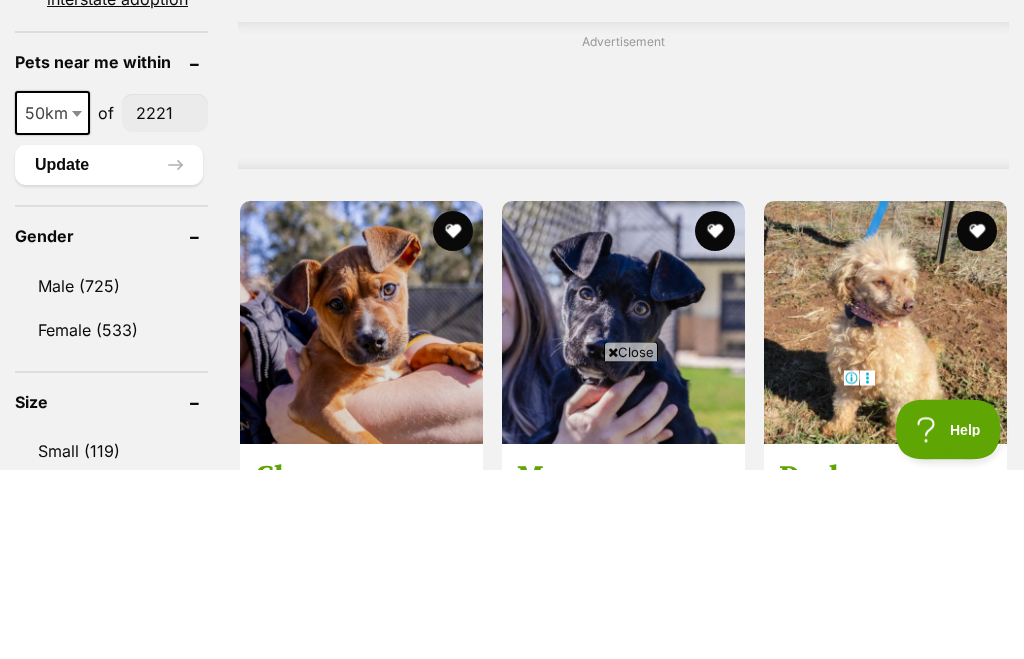 type on "2221" 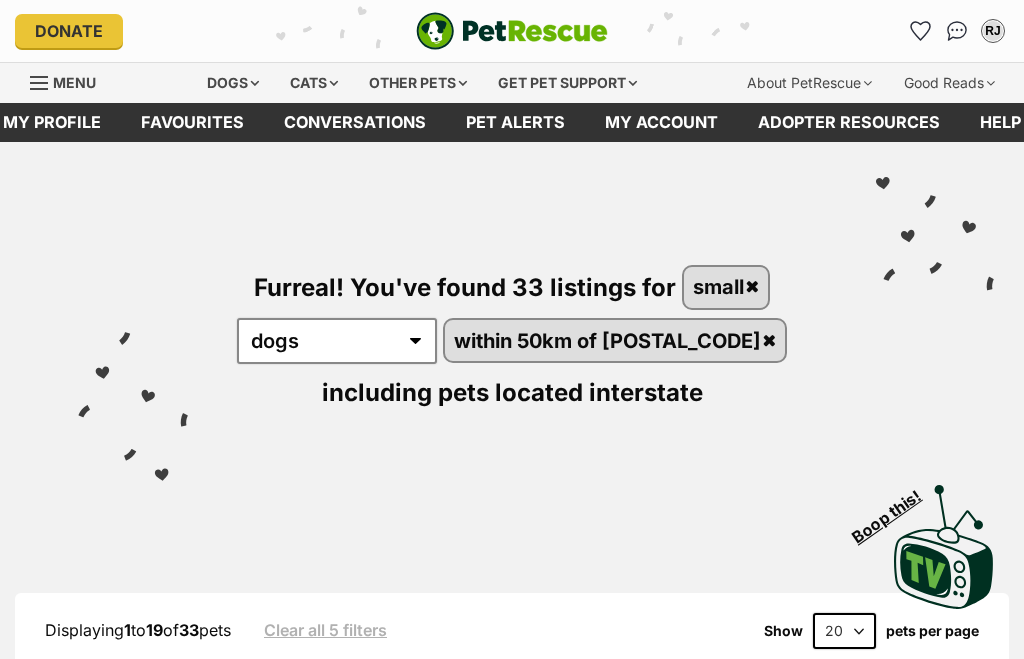 scroll, scrollTop: 264, scrollLeft: 0, axis: vertical 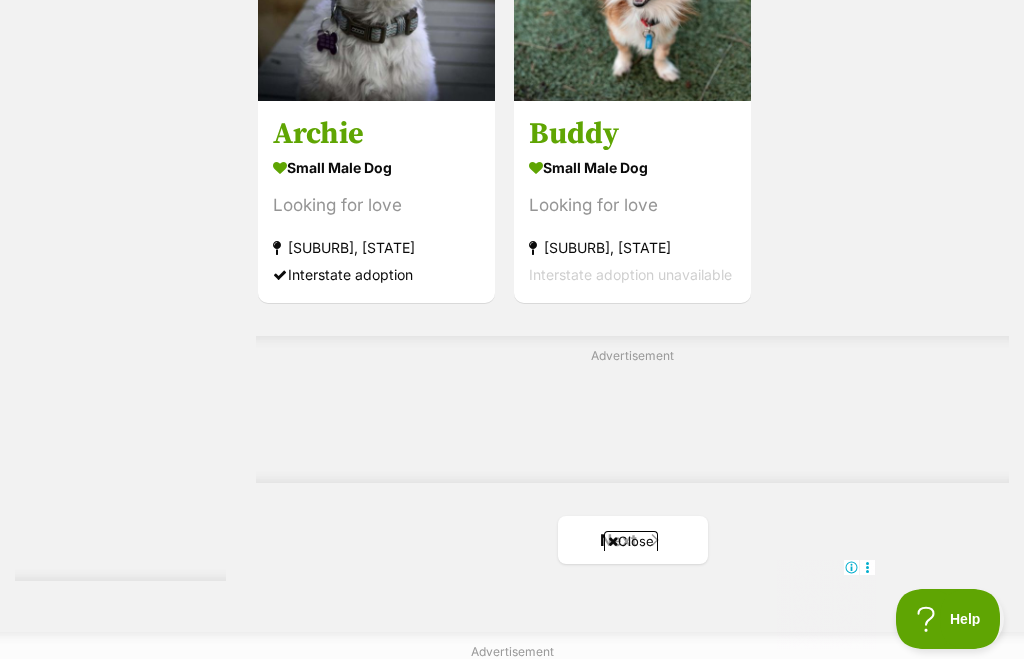 click on "Next" at bounding box center (633, 540) 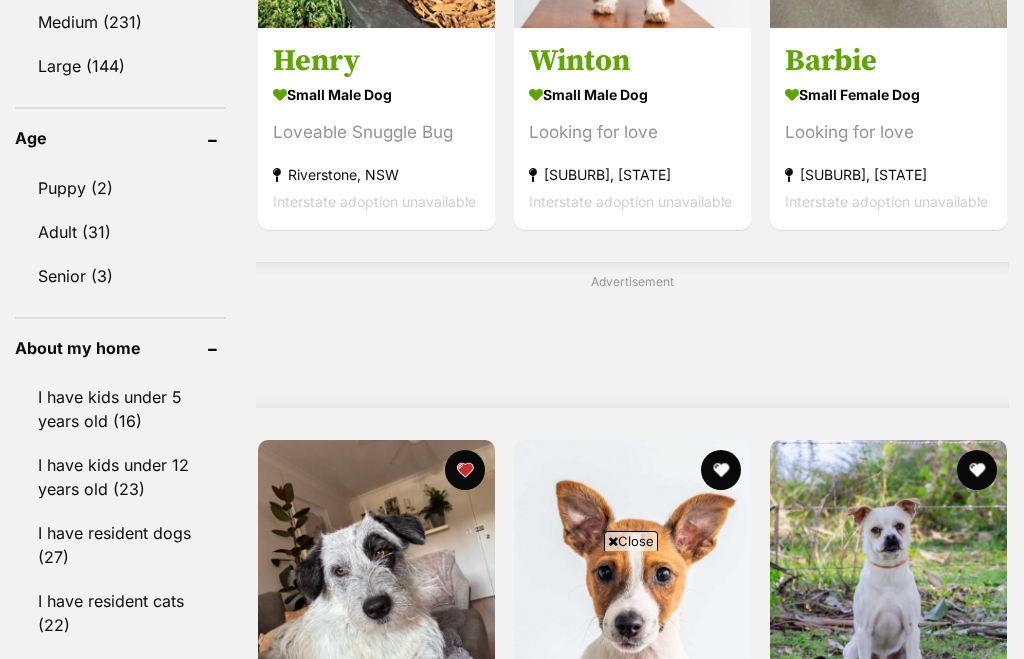 scroll, scrollTop: 1667, scrollLeft: 0, axis: vertical 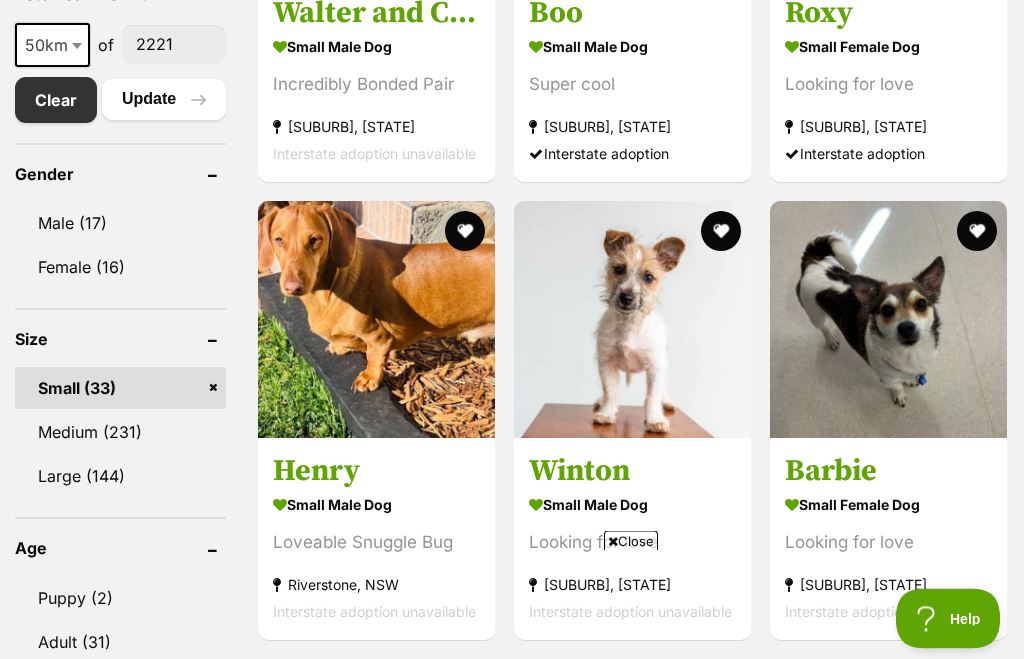 click on "Medium (231)" at bounding box center [120, 433] 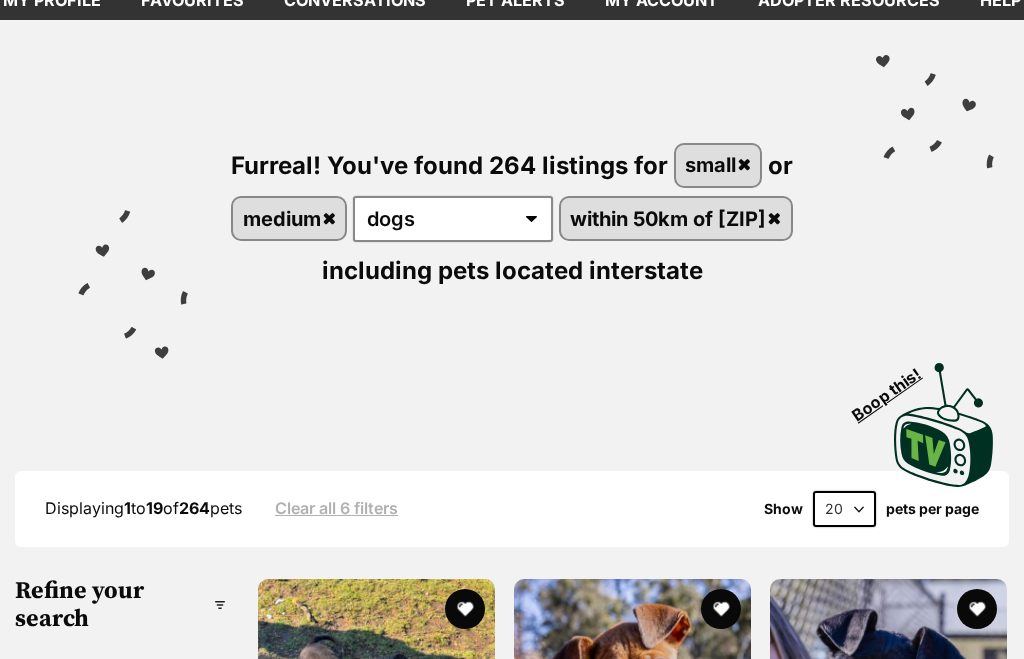 scroll, scrollTop: 470, scrollLeft: 0, axis: vertical 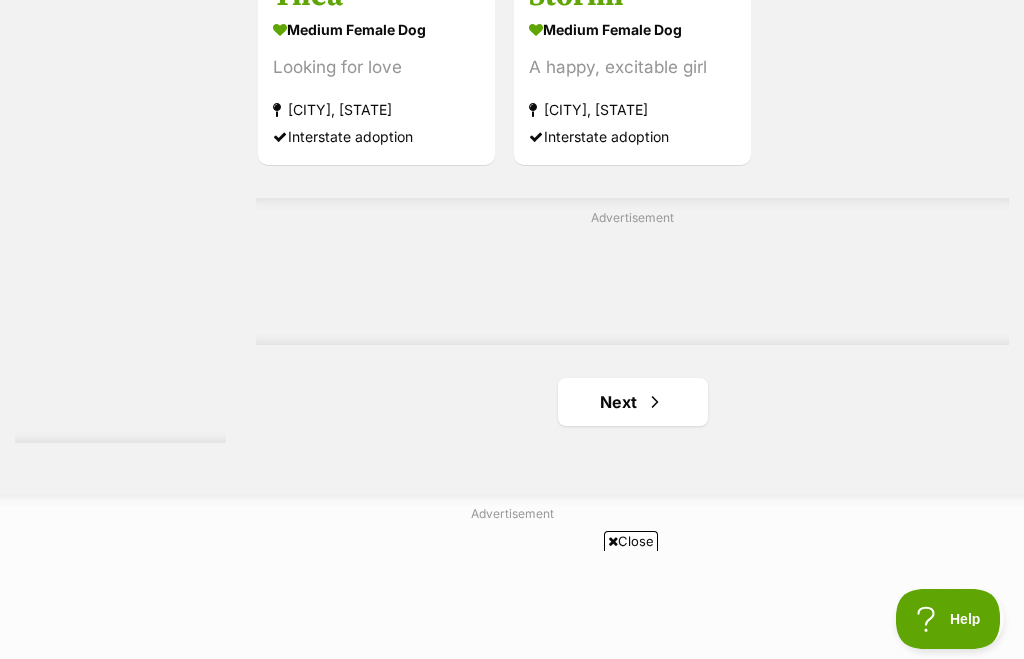 click on "Next" at bounding box center [633, 402] 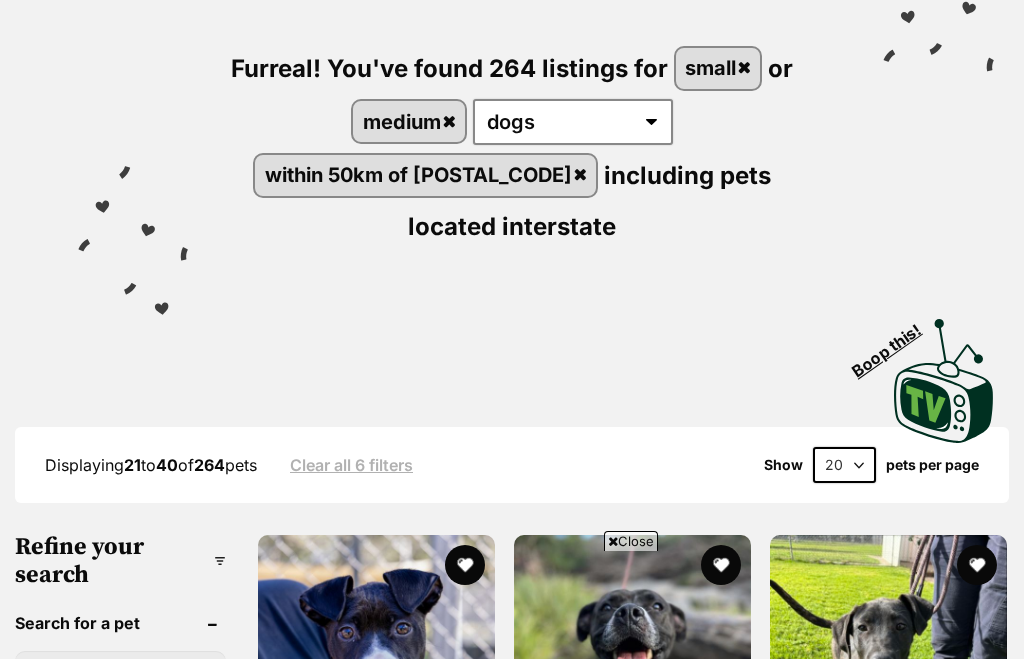scroll, scrollTop: 356, scrollLeft: 0, axis: vertical 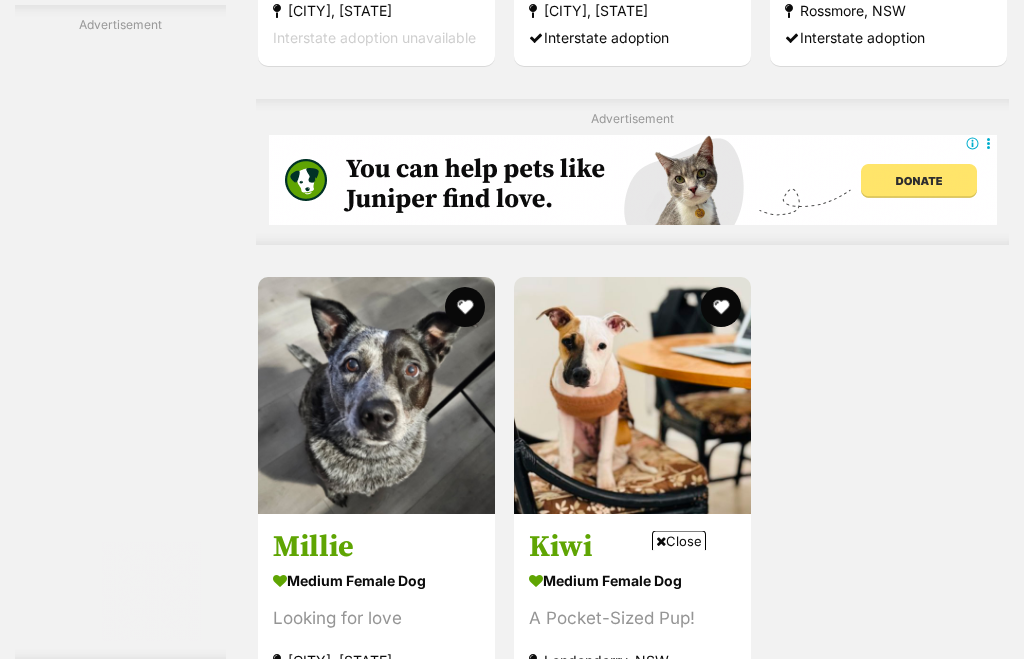 click at bounding box center (736, 762) 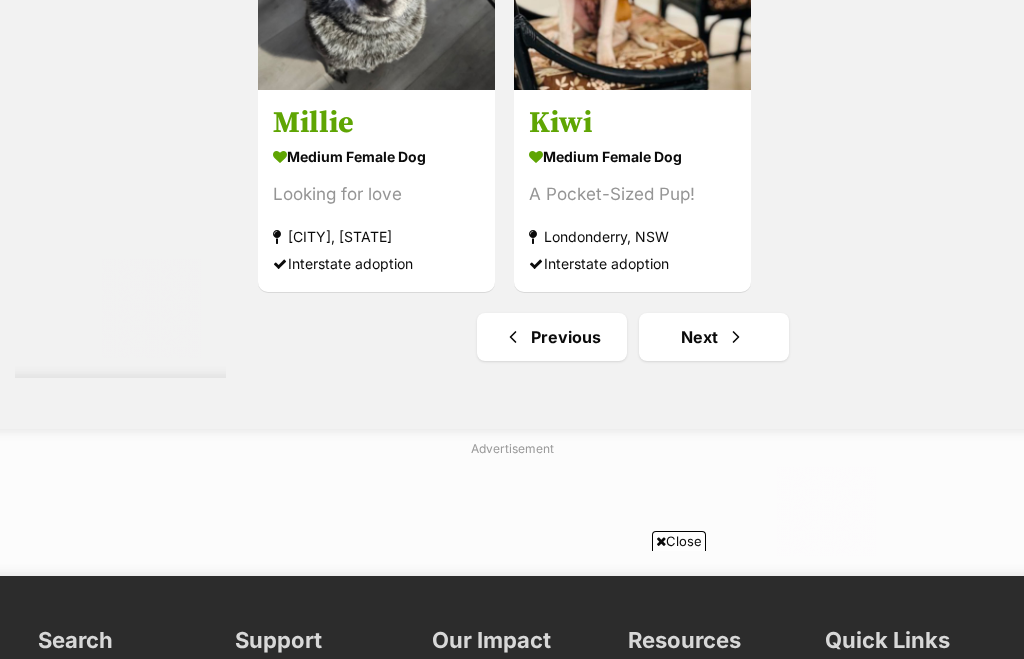 click on "Next" at bounding box center (714, 337) 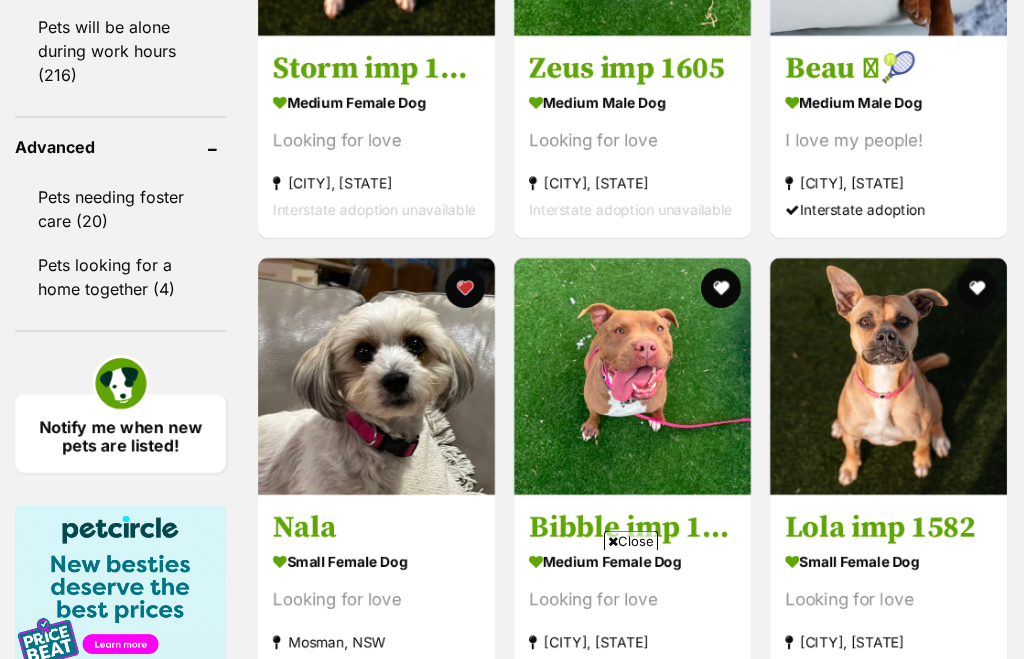 scroll, scrollTop: 4046, scrollLeft: 0, axis: vertical 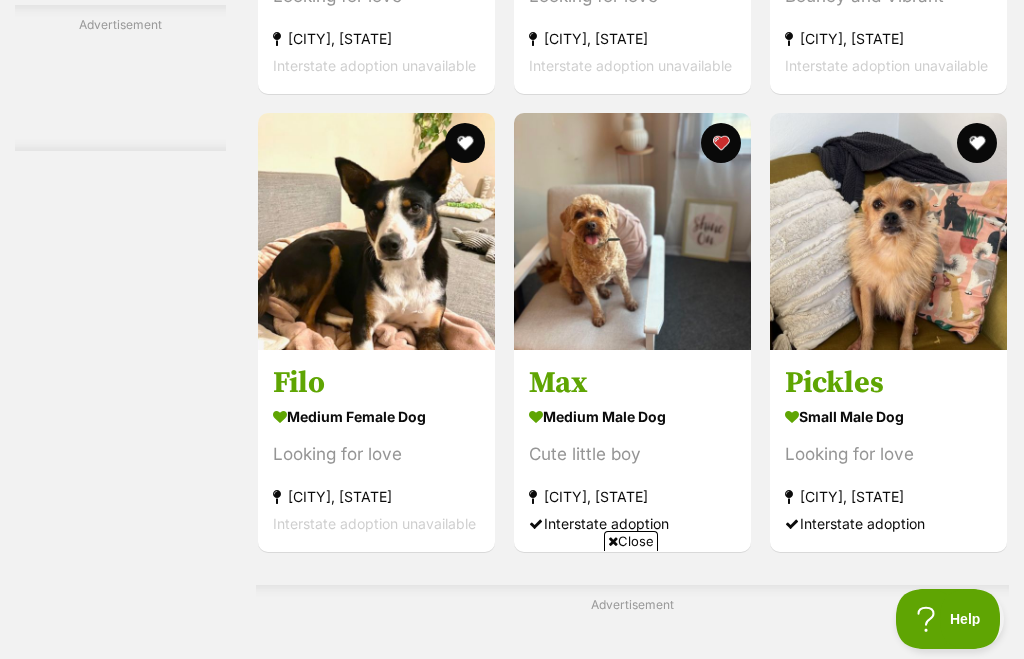 click at bounding box center [632, 231] 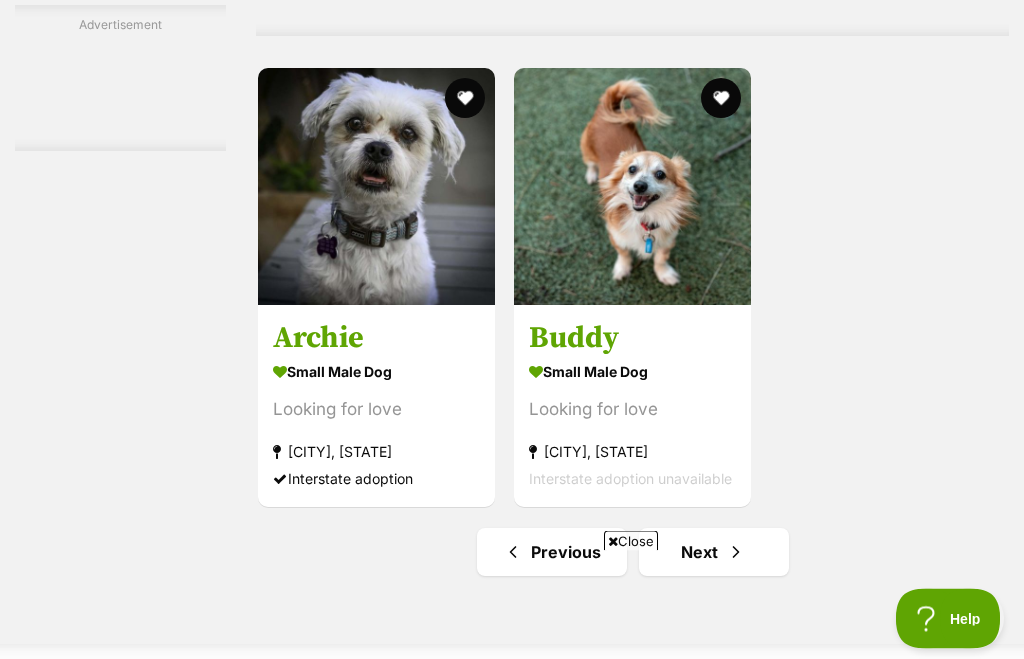 scroll, scrollTop: 4203, scrollLeft: 0, axis: vertical 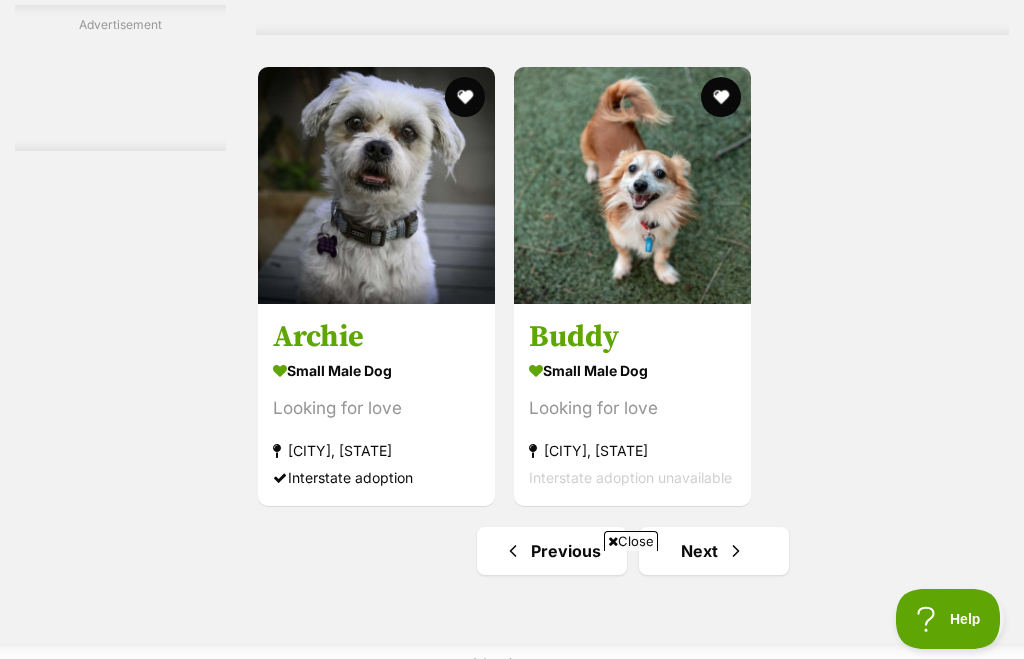 click on "Next" at bounding box center [714, 551] 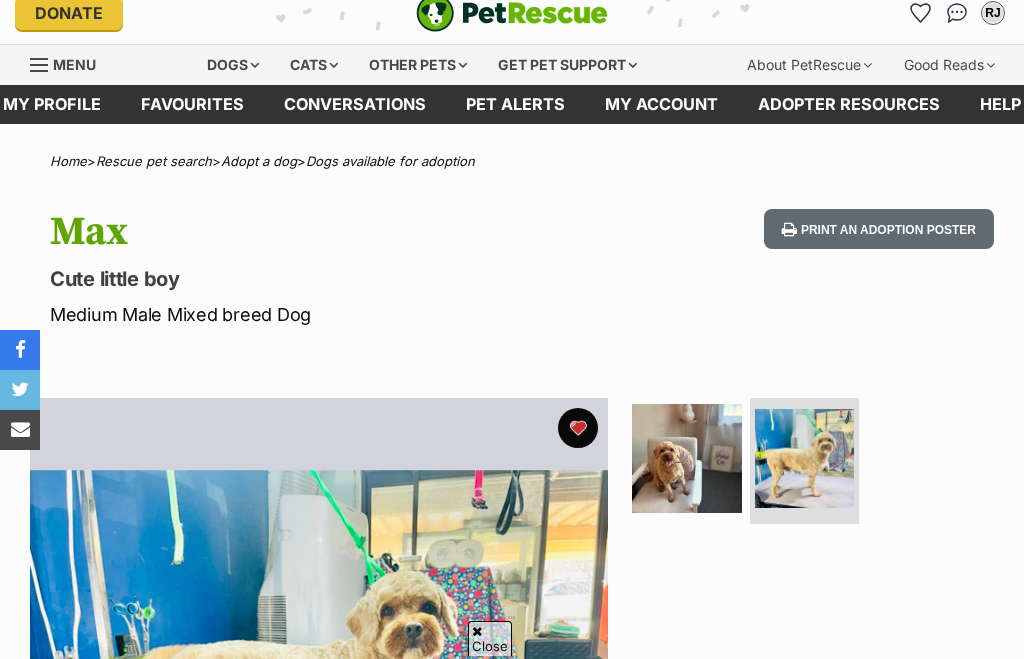 scroll, scrollTop: 14, scrollLeft: 0, axis: vertical 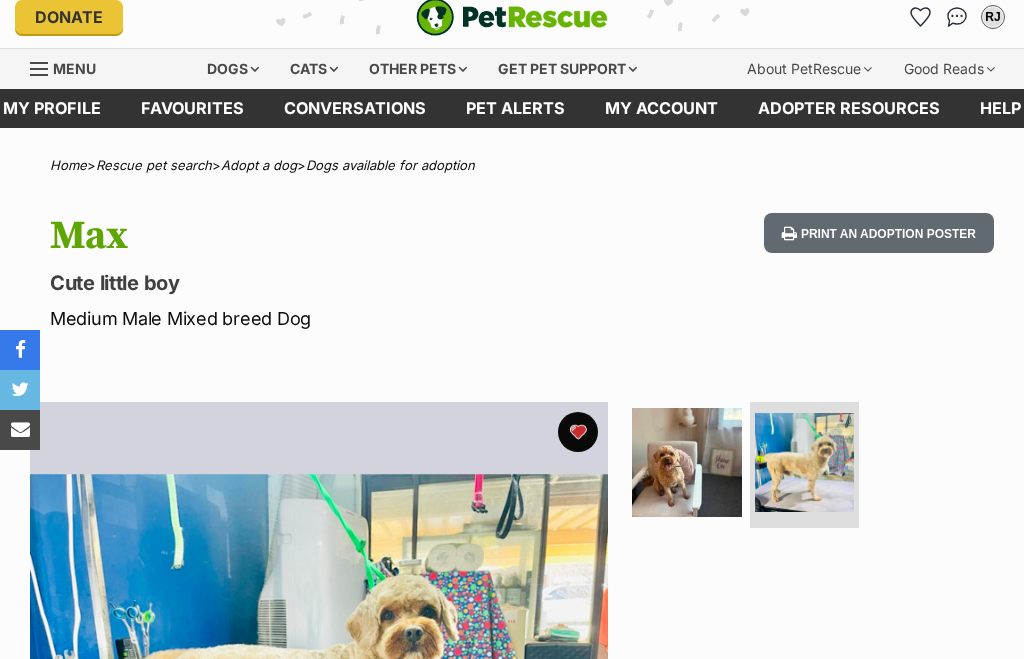 click on "Prev" at bounding box center [65, 706] 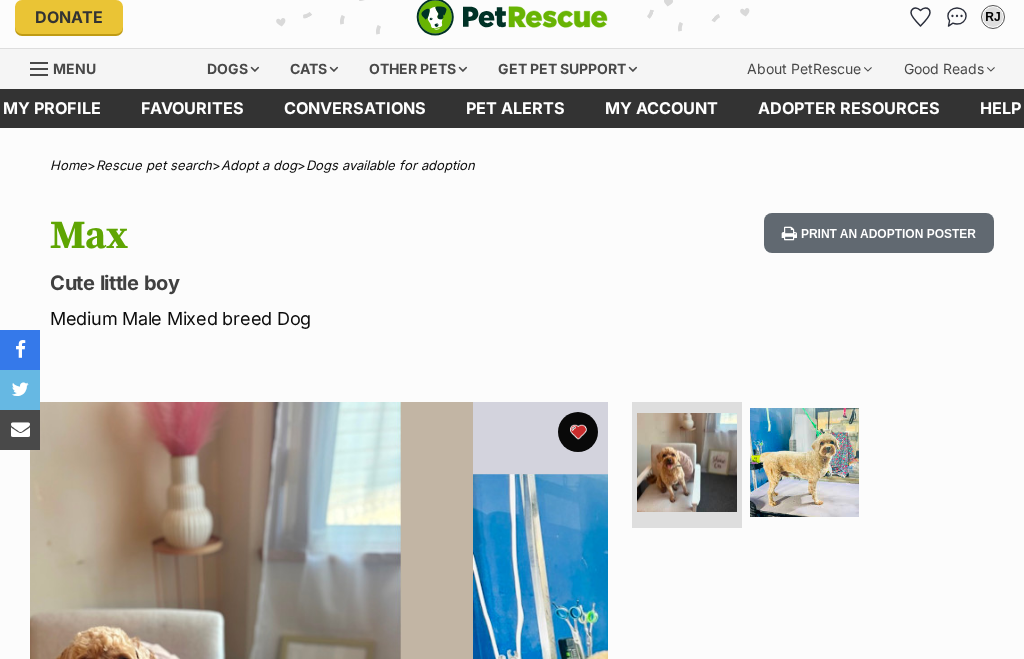 scroll, scrollTop: 14, scrollLeft: 0, axis: vertical 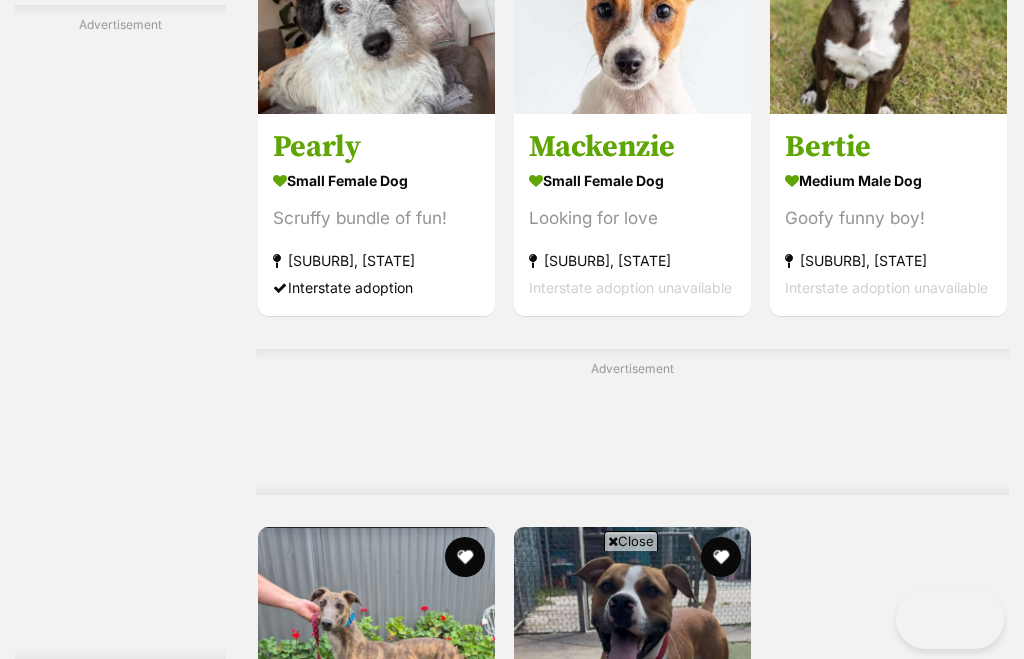 click on "Next" at bounding box center [714, 1011] 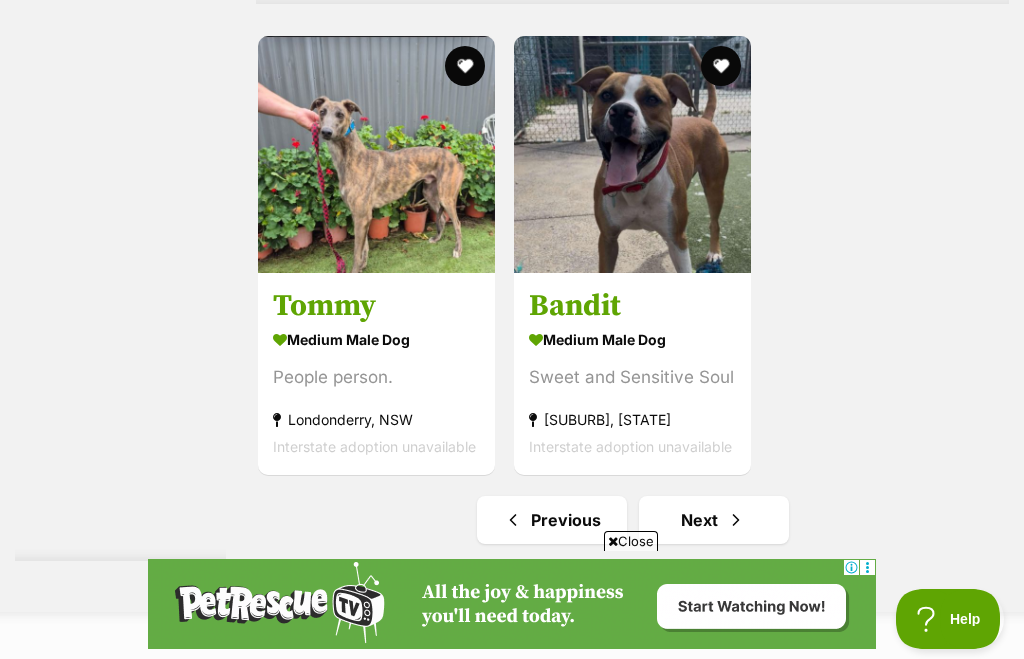 scroll, scrollTop: 0, scrollLeft: 0, axis: both 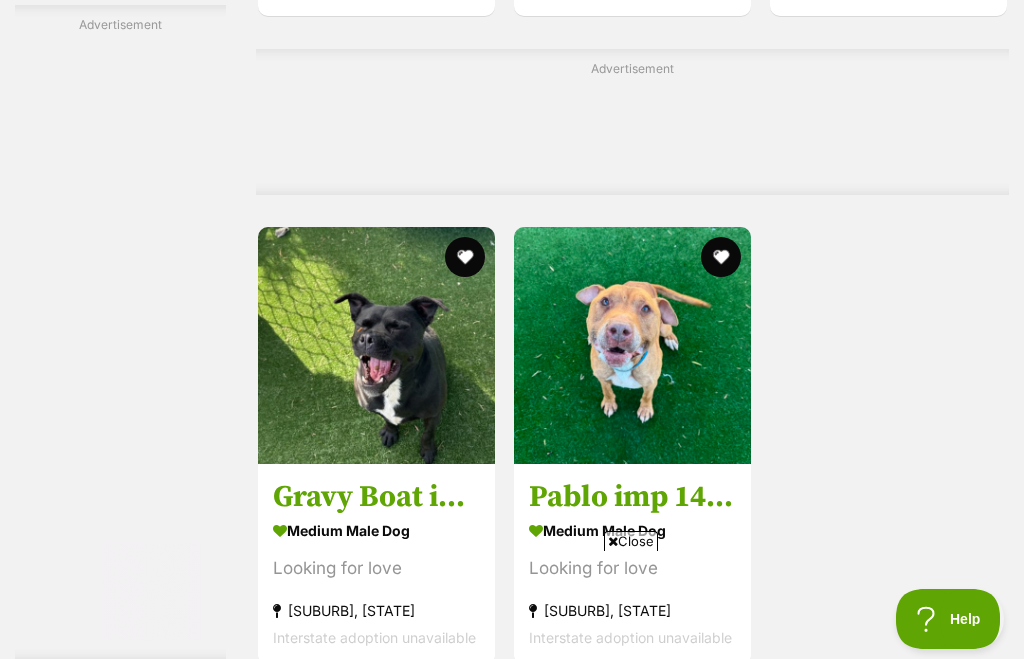 click on "Next" at bounding box center [714, 711] 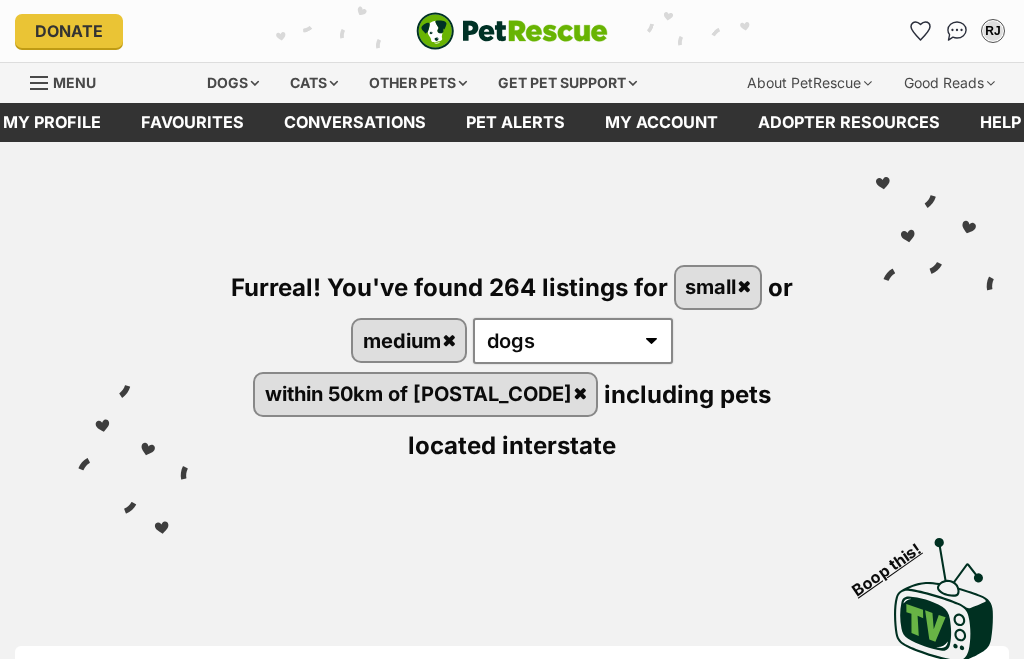 scroll, scrollTop: 0, scrollLeft: 0, axis: both 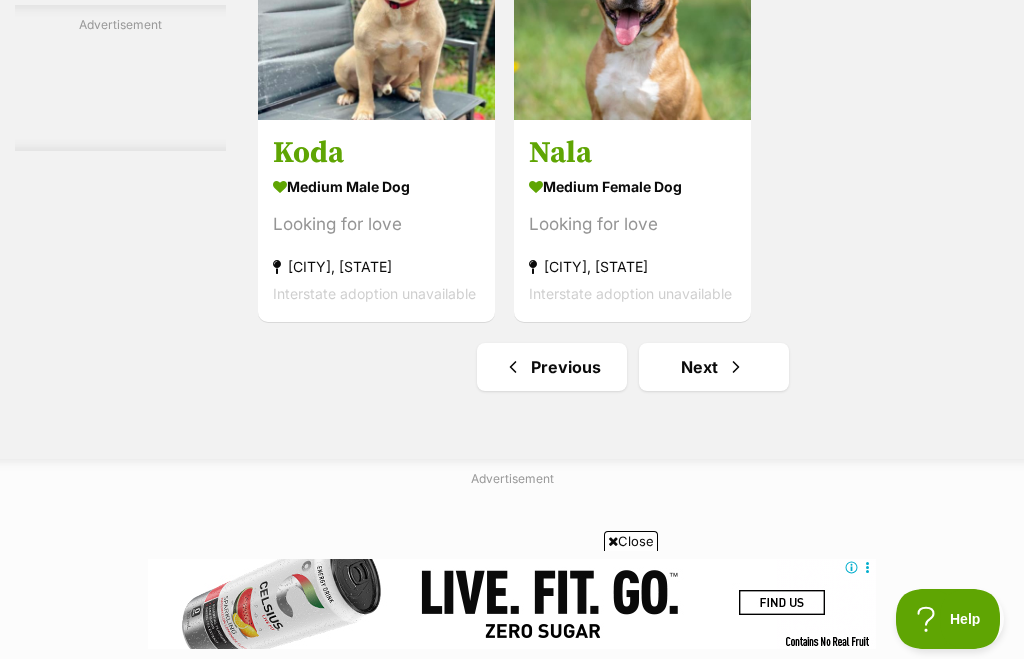 click on "Storm imp 1325
medium male Dog
Looking for love
Glendenning, NSW
Interstate adoption unavailable
Soda imp 1324
medium female Dog
Looking for love
Glendenning, NSW
Interstate adoption unavailable
Lucky
medium male Dog
Takes his toys on walks
Strathfield South, NSW
Interstate adoption
Roley
medium male Dog
Looking for love
Cordeaux Heights, NSW
Interstate adoption unavailable
Caesar
small male Dog
Happy chappy
Kirrawee, NSW
Interstate adoption unavailable
Poppy
medium female Dog
sweet loving puppy
Killara, NSW
Interstate adoption
Advertisement
Bear imp 1201
medium male Dog
Looking for love
Glendenning, NSW" at bounding box center [632, -1506] 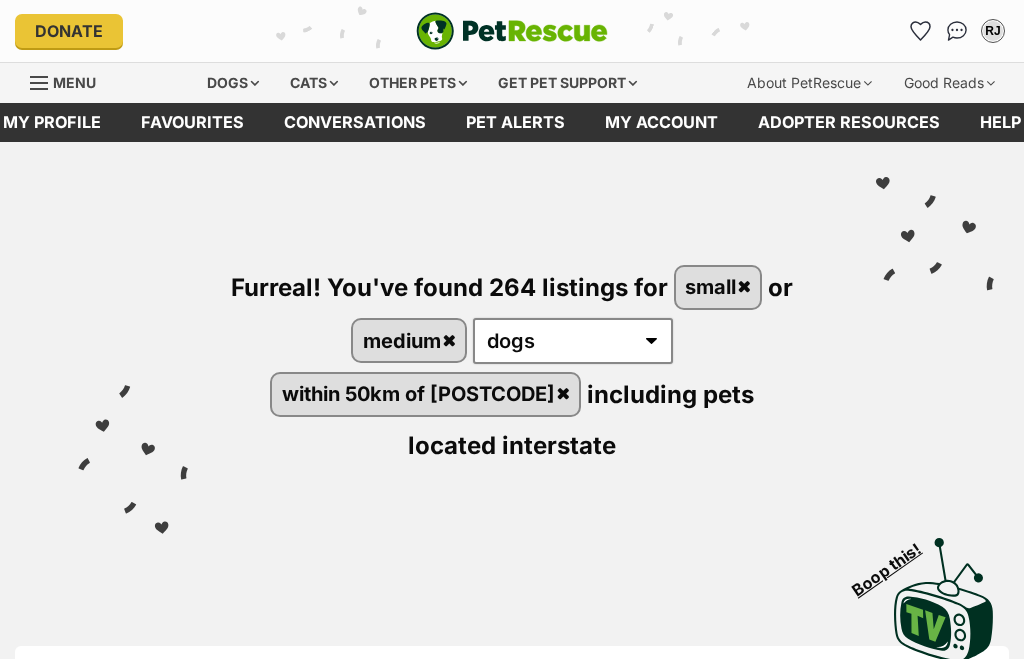 scroll, scrollTop: 0, scrollLeft: 0, axis: both 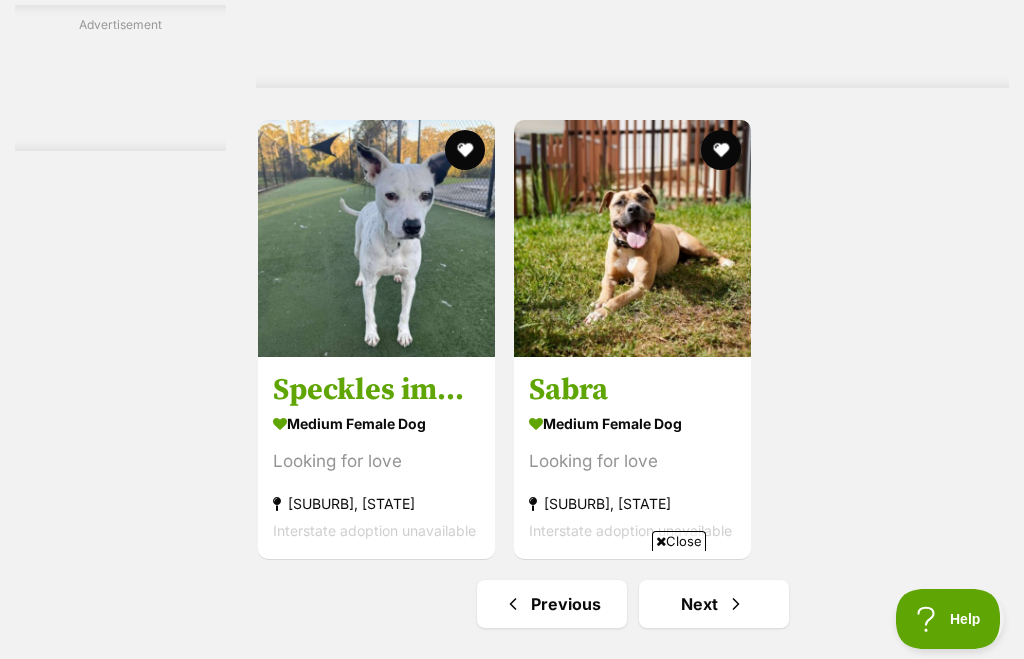click on "Next" 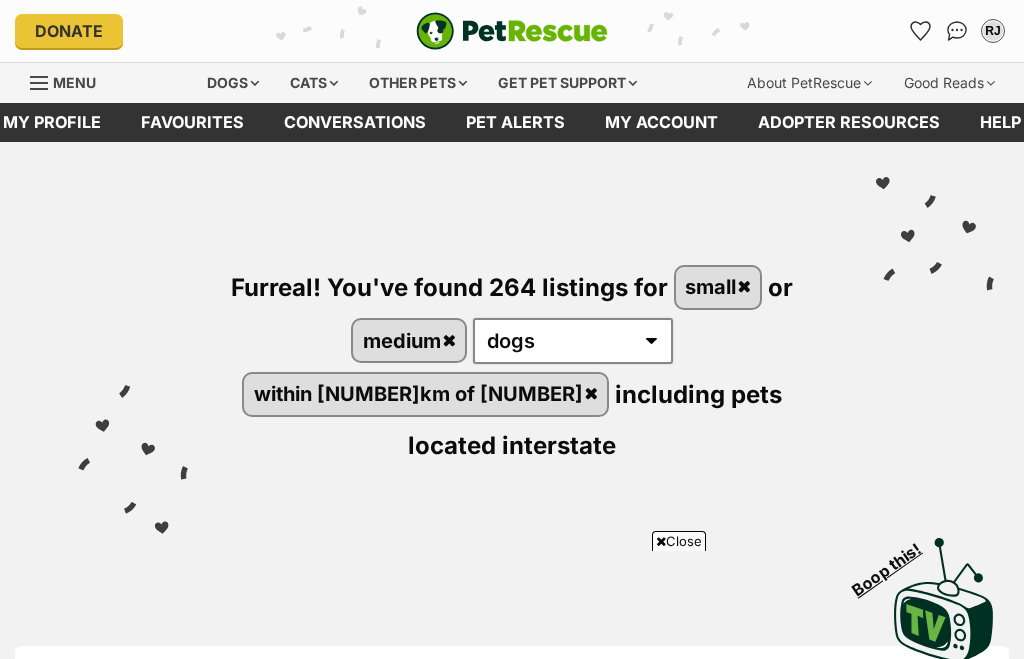 scroll, scrollTop: 2093, scrollLeft: 0, axis: vertical 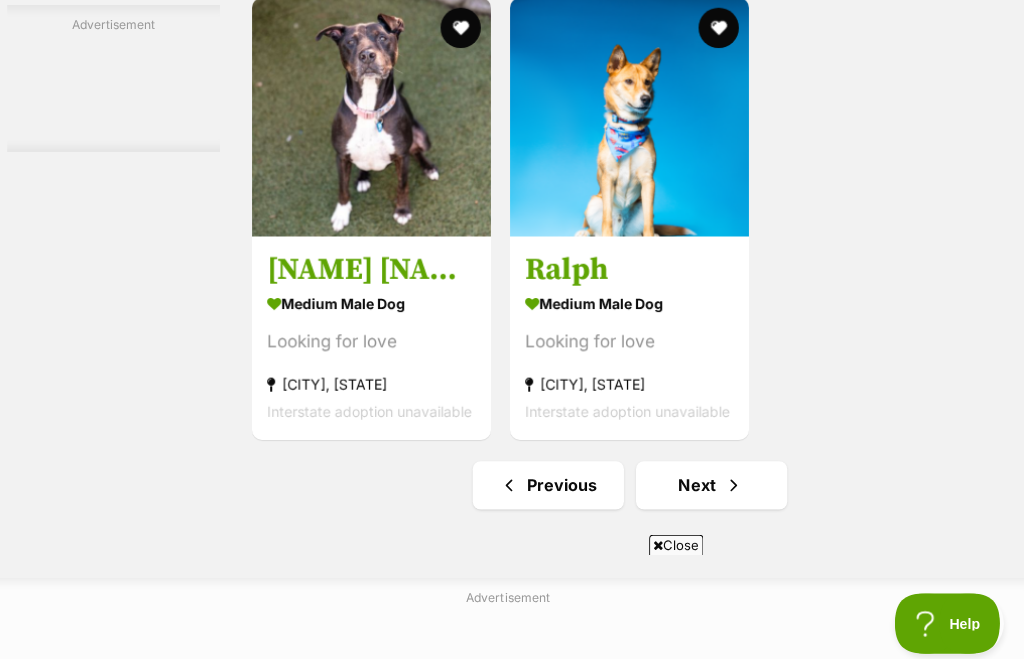 click on "Bonded pets
Two is always better than one. Bring home twice the love!
Meet bonded pets!
Sadie imp 1053
medium female Dog
Looking for love
Glendenning, NSW
Interstate adoption unavailable
Nala imp 1054
medium female Dog
Looking for love
Glendenning, NSW
Interstate adoption unavailable
Koda imp 1162
medium female Dog
Looking for love
Glendenning, NSW
Interstate adoption unavailable
Karma imp 1198
medium female Dog
Looking for love
Glendenning, NSW
Interstate adoption unavailable
Sally imp 842
medium female Dog
Looking for love
Glendenning, NSW
Interstate adoption unavailable
Rocky imp 825
medium male Dog
Looking for love
Glendenning, NSW" at bounding box center [632, -1498] 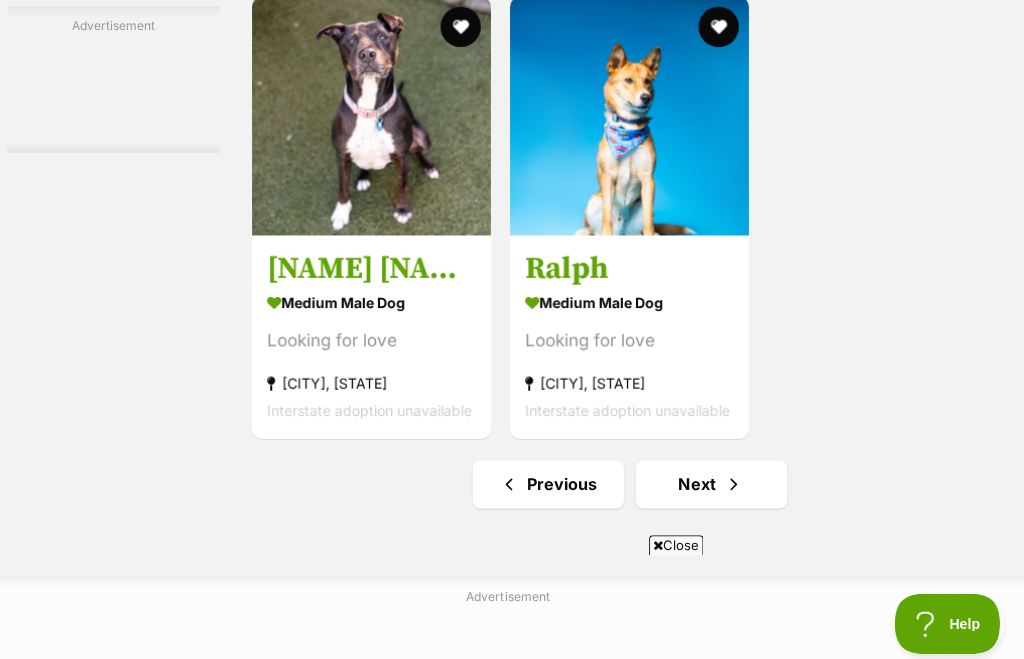 click on "Next" at bounding box center (714, 481) 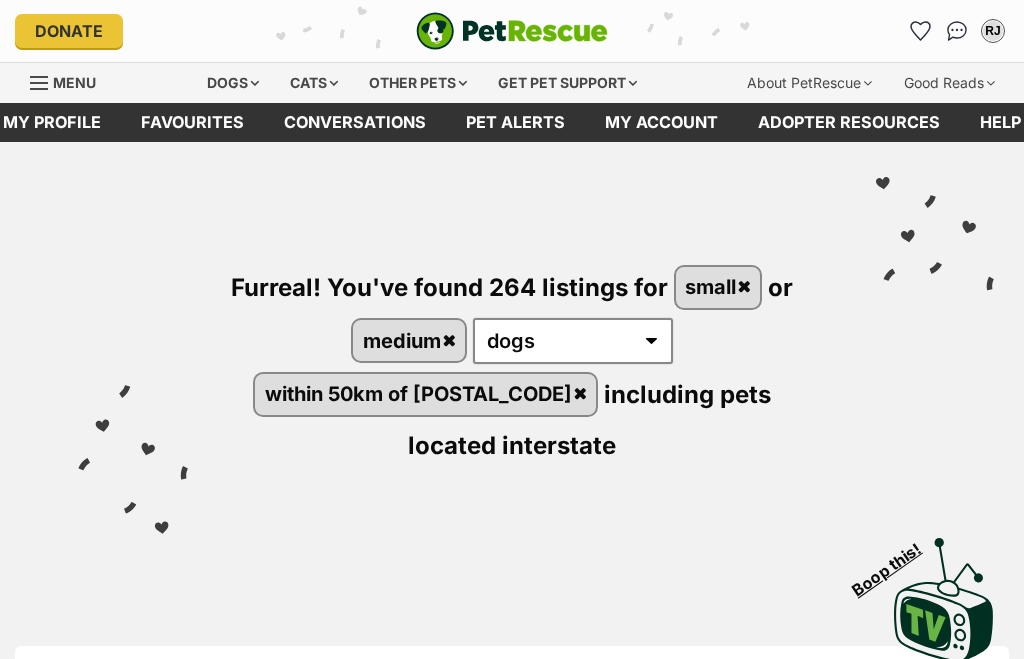 scroll, scrollTop: 0, scrollLeft: 0, axis: both 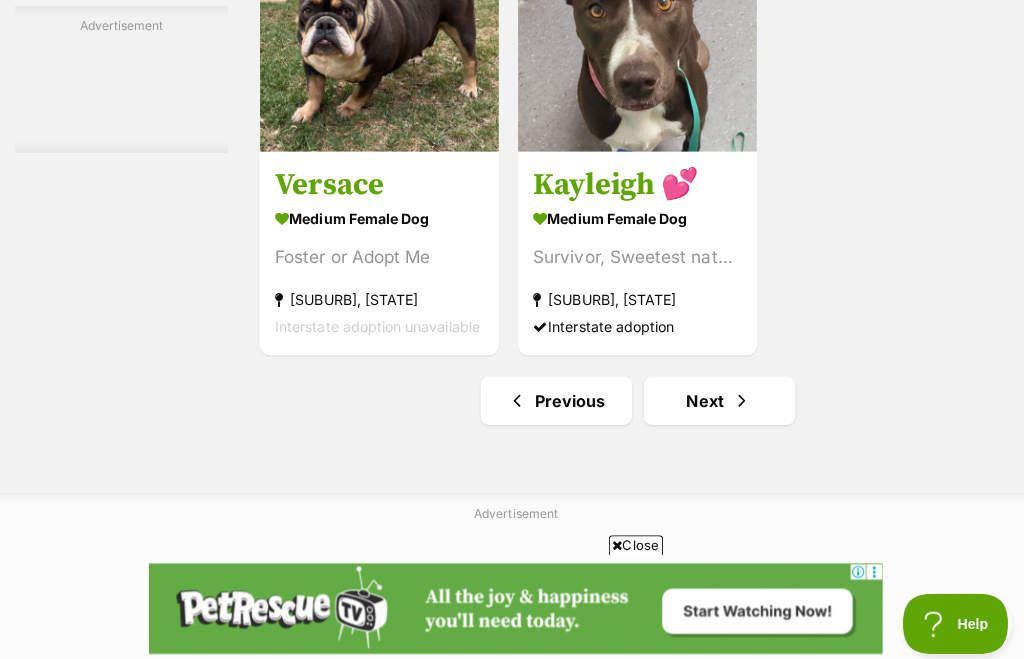click on "Kayleigh 💕
medium female Dog
Survivor, Sweetest nature
Carlingford, NSW
Interstate adoption" at bounding box center [632, 252] 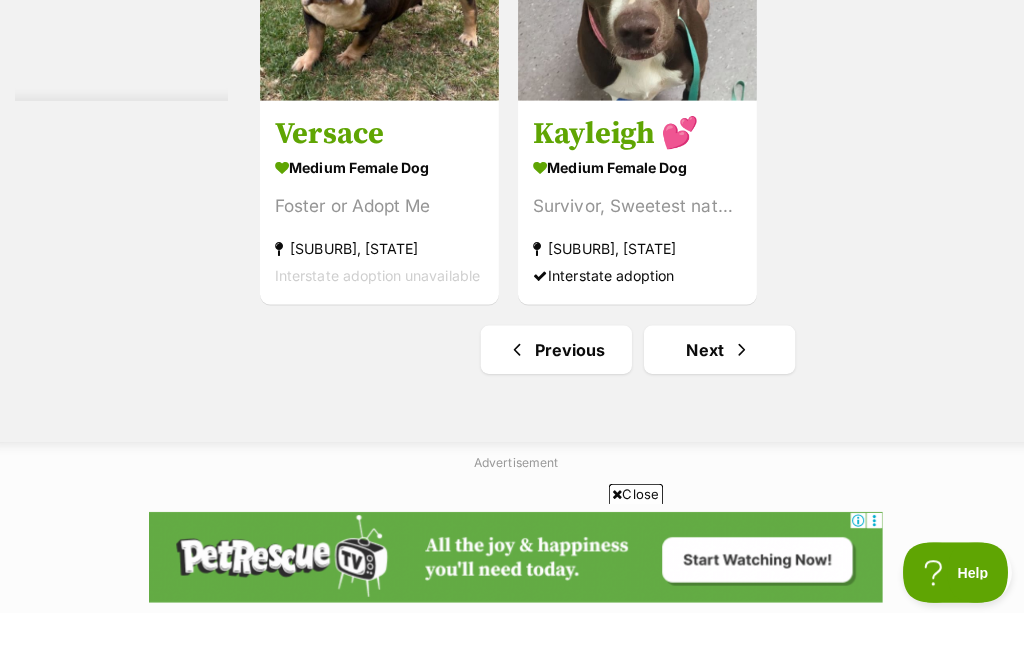 scroll, scrollTop: 0, scrollLeft: 0, axis: both 